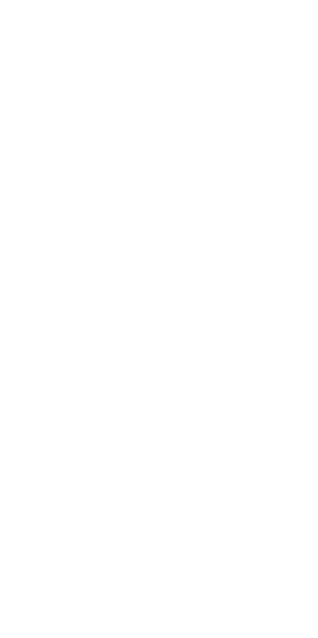 scroll, scrollTop: 0, scrollLeft: 0, axis: both 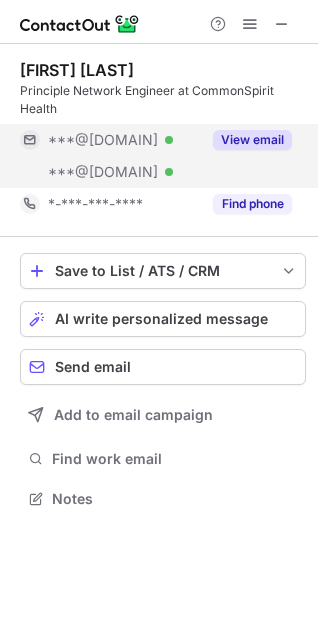 click on "View email" at bounding box center [252, 140] 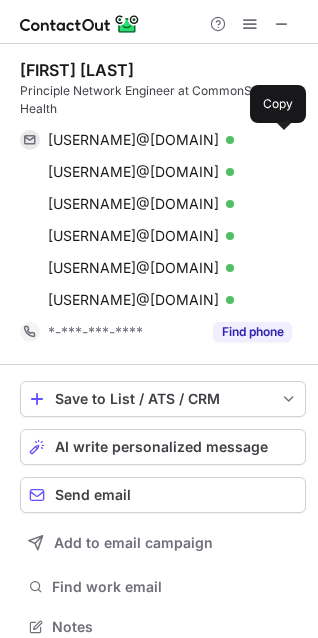 scroll, scrollTop: 10, scrollLeft: 10, axis: both 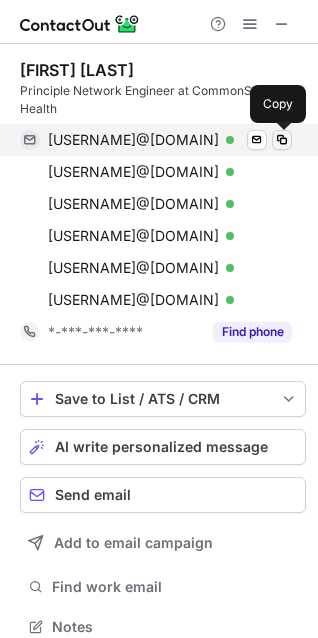click at bounding box center [282, 140] 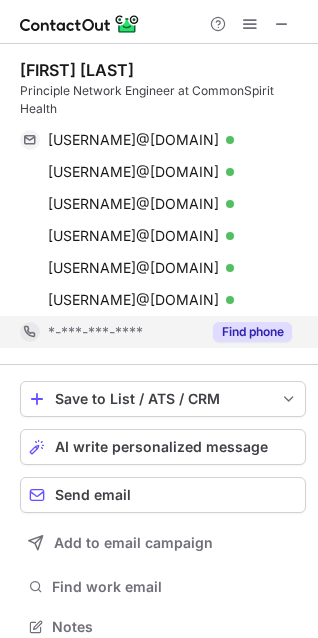 click on "Find phone" at bounding box center [252, 332] 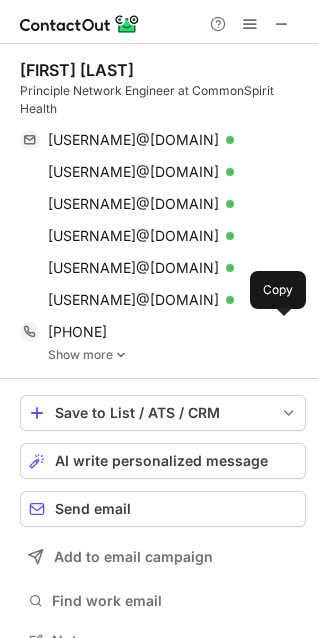 scroll, scrollTop: 10, scrollLeft: 10, axis: both 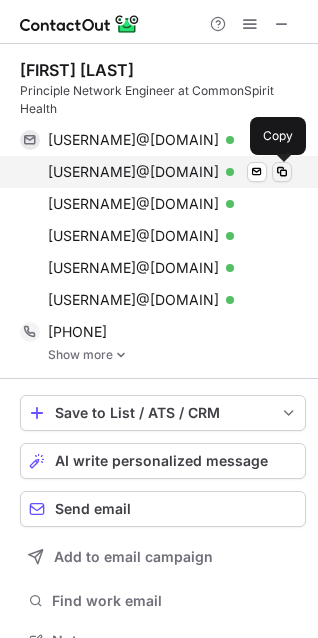 click at bounding box center (282, 172) 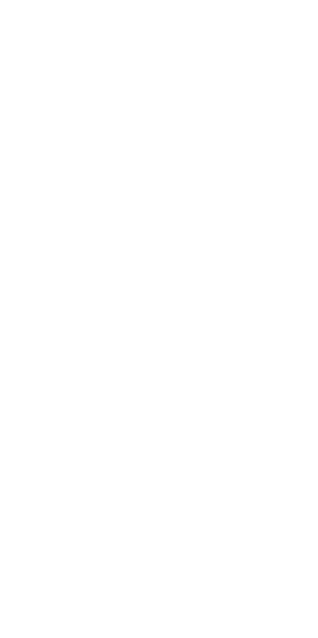 scroll, scrollTop: 0, scrollLeft: 0, axis: both 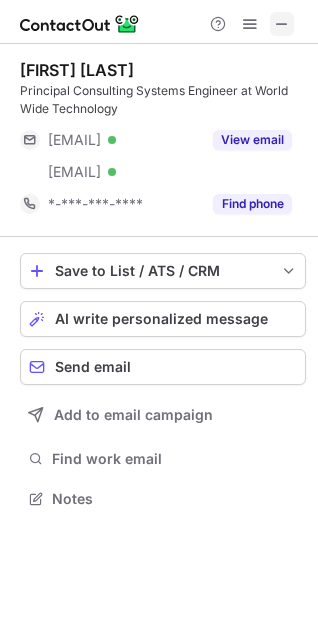 click at bounding box center [282, 24] 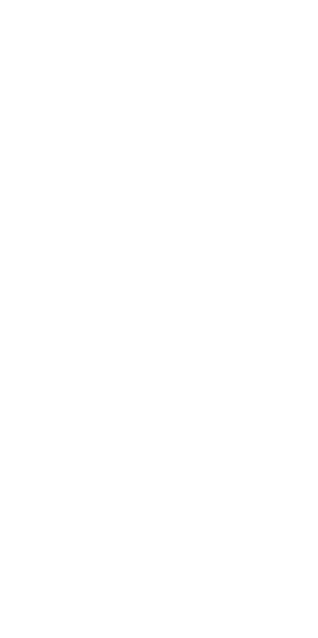 scroll, scrollTop: 0, scrollLeft: 0, axis: both 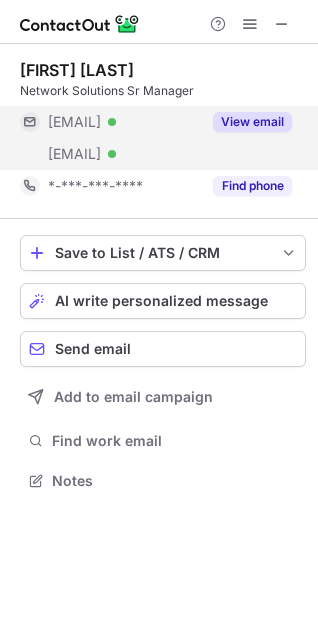 click on "View email" at bounding box center (252, 122) 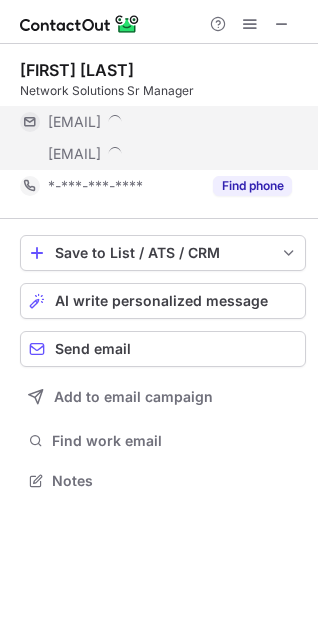 scroll, scrollTop: 10, scrollLeft: 10, axis: both 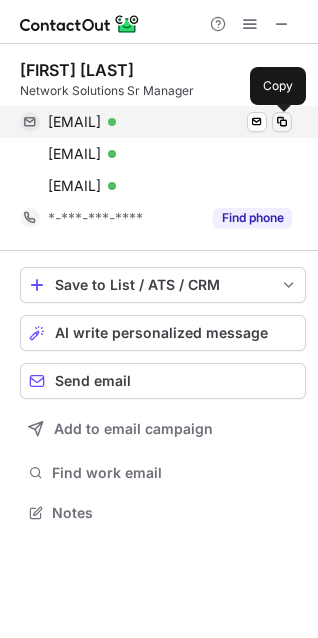 click at bounding box center [282, 122] 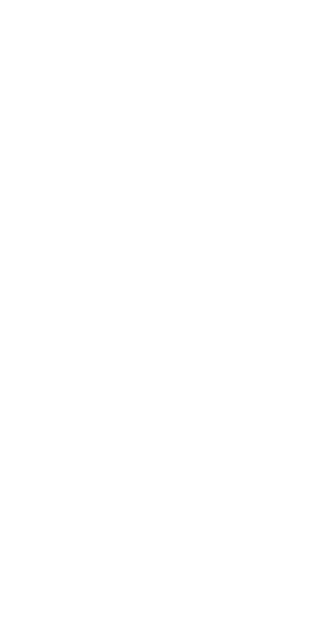 scroll, scrollTop: 0, scrollLeft: 0, axis: both 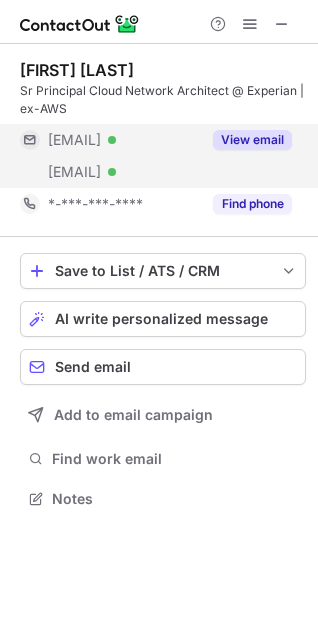 click on "View email" at bounding box center [252, 140] 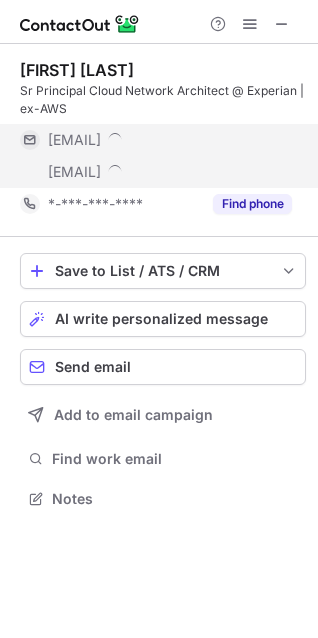 scroll, scrollTop: 10, scrollLeft: 10, axis: both 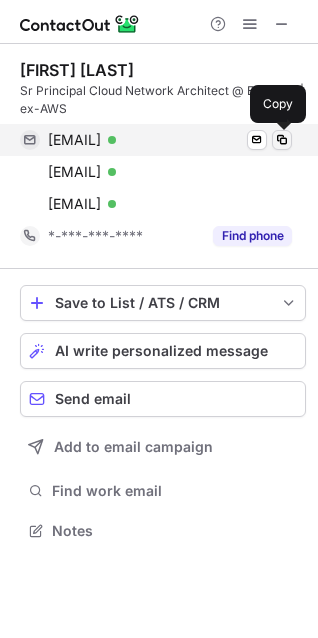 click at bounding box center (282, 140) 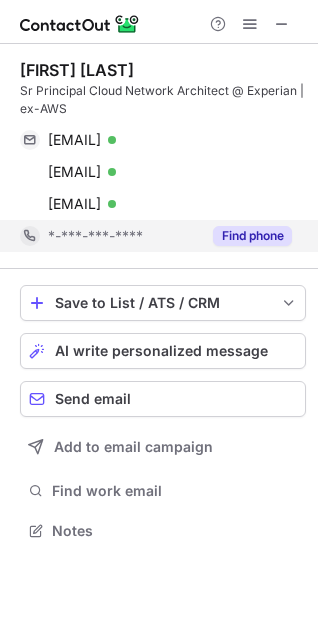 click on "Find phone" at bounding box center [252, 236] 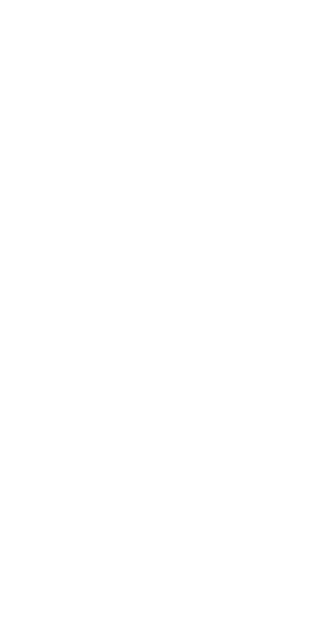 scroll, scrollTop: 0, scrollLeft: 0, axis: both 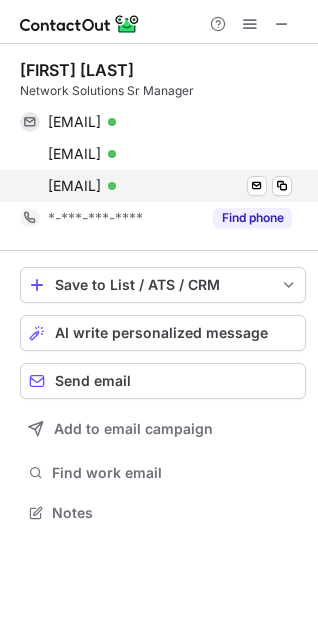 click on "[EMAIL] Verified Send email Copy" at bounding box center [156, 186] 